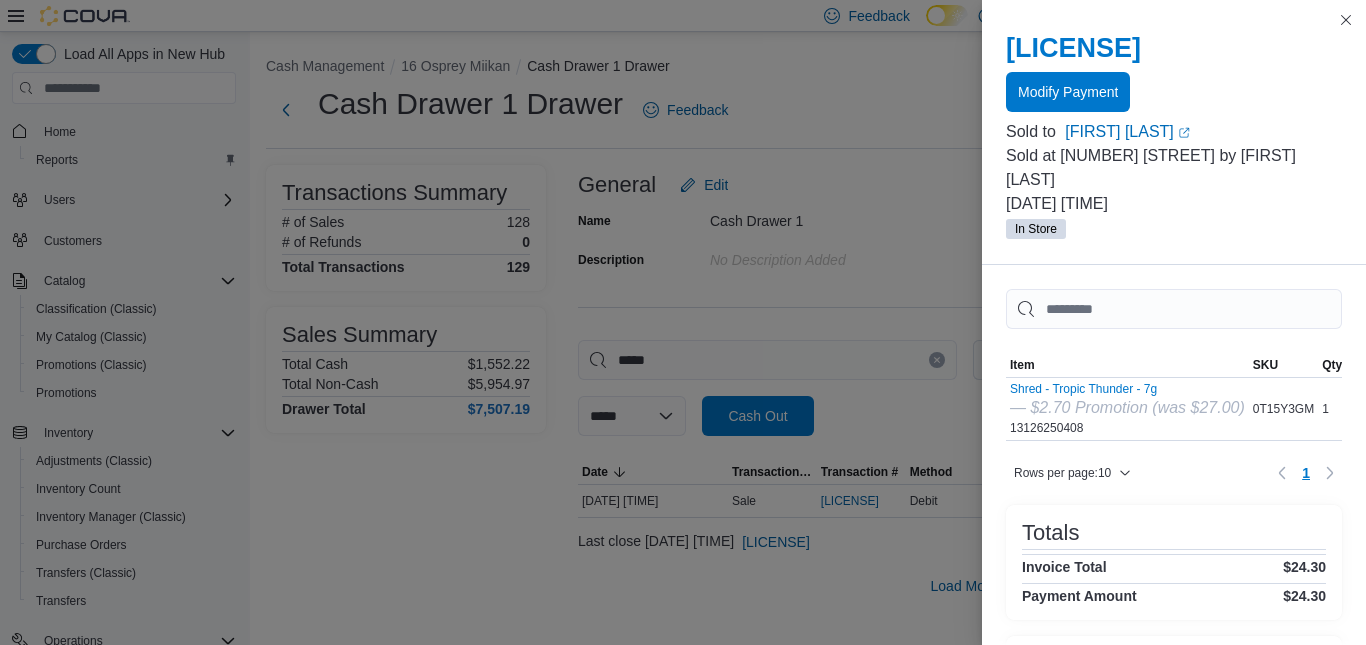 scroll, scrollTop: 0, scrollLeft: 0, axis: both 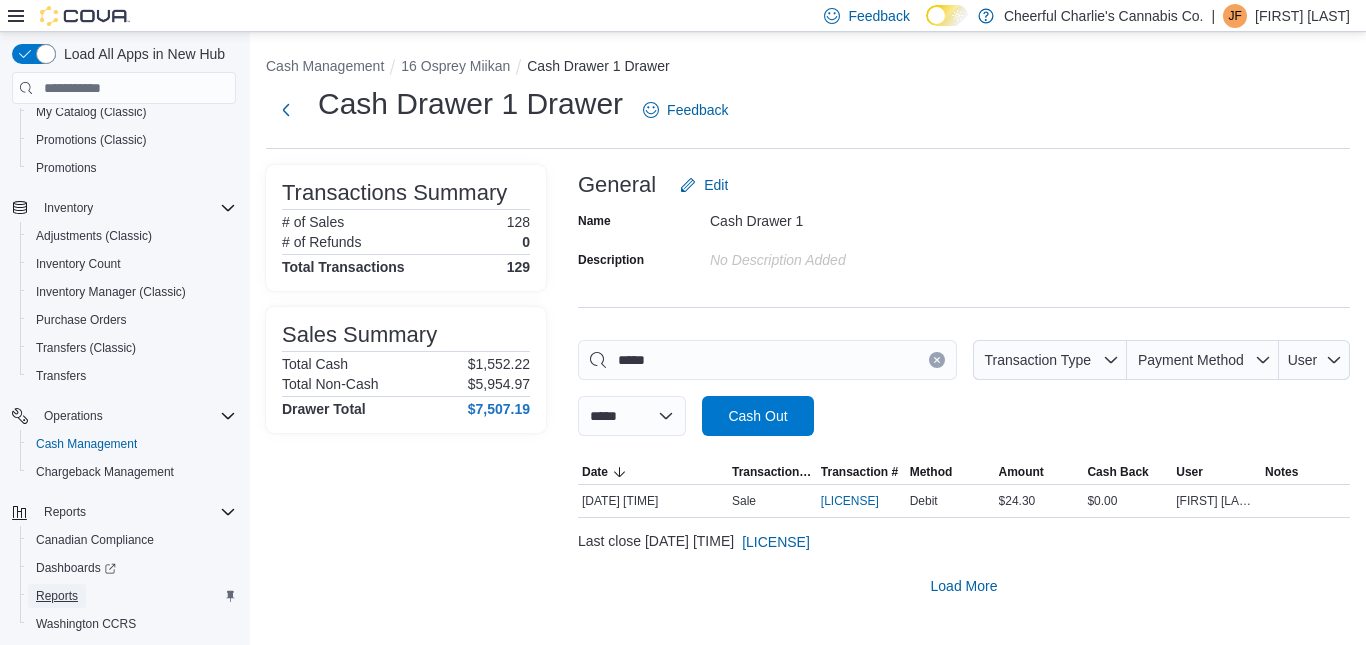click on "Reports" at bounding box center (57, 596) 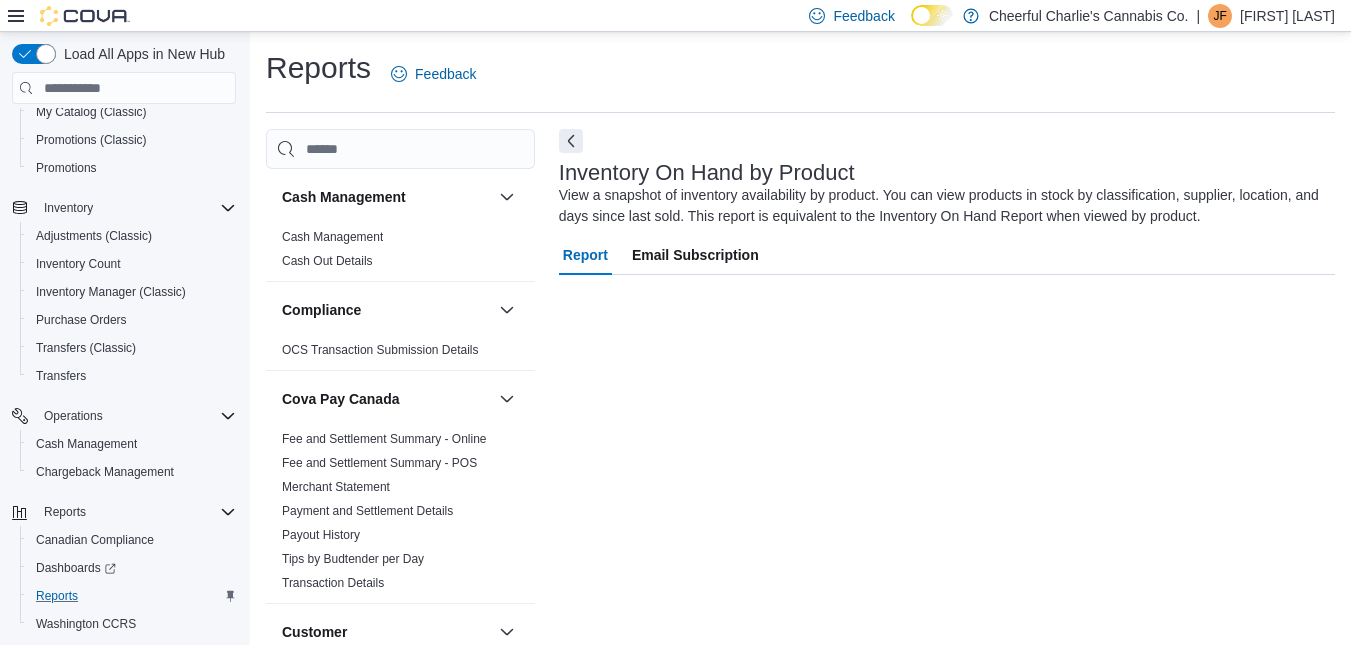 scroll, scrollTop: 24, scrollLeft: 0, axis: vertical 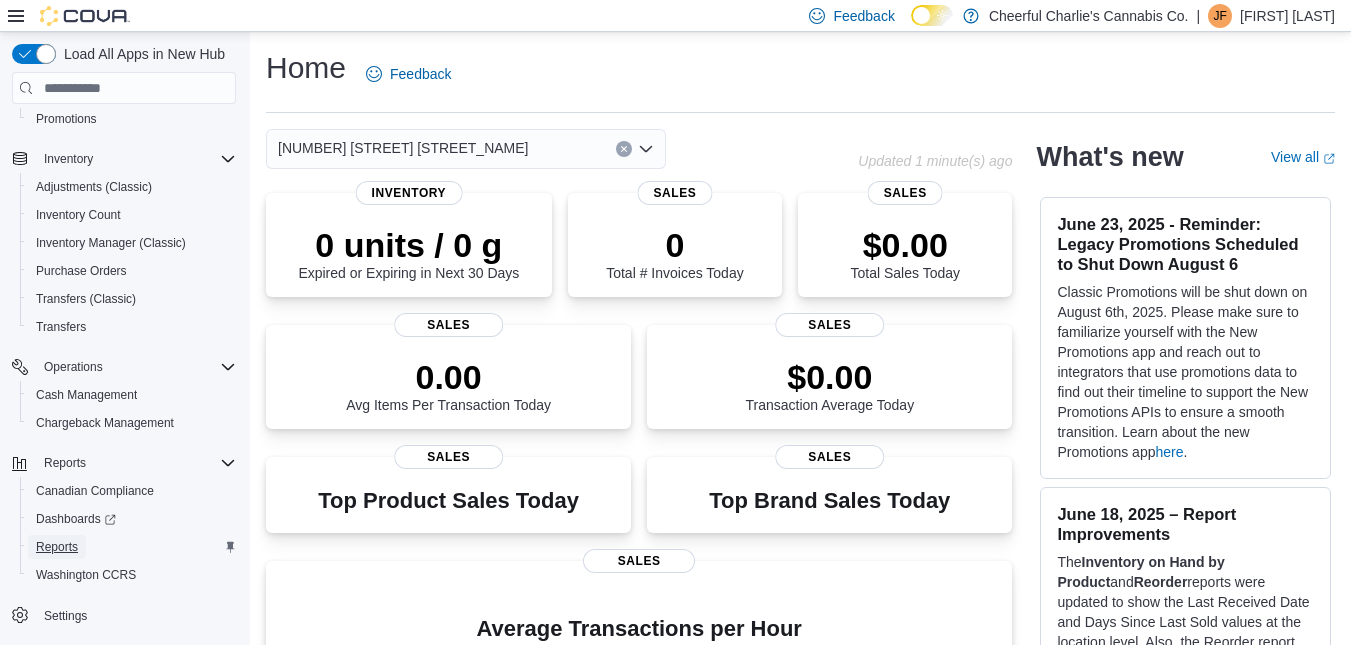 click on "Reports" at bounding box center (57, 547) 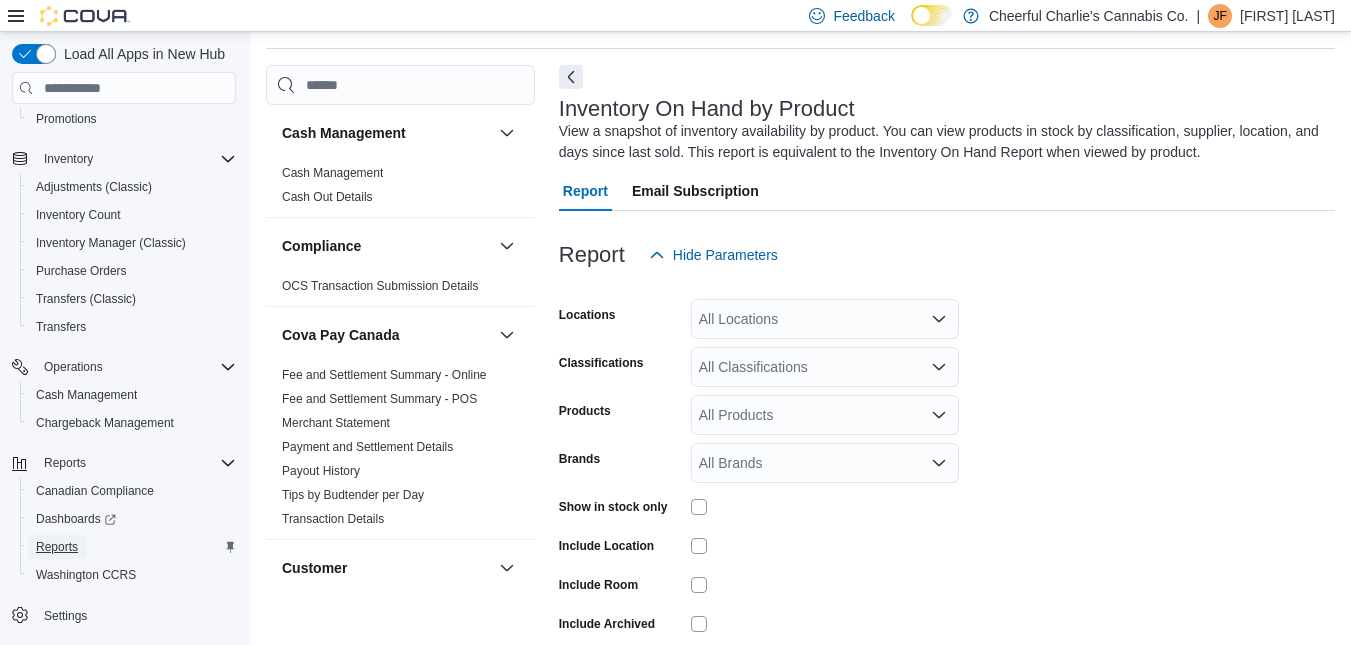 scroll, scrollTop: 67, scrollLeft: 0, axis: vertical 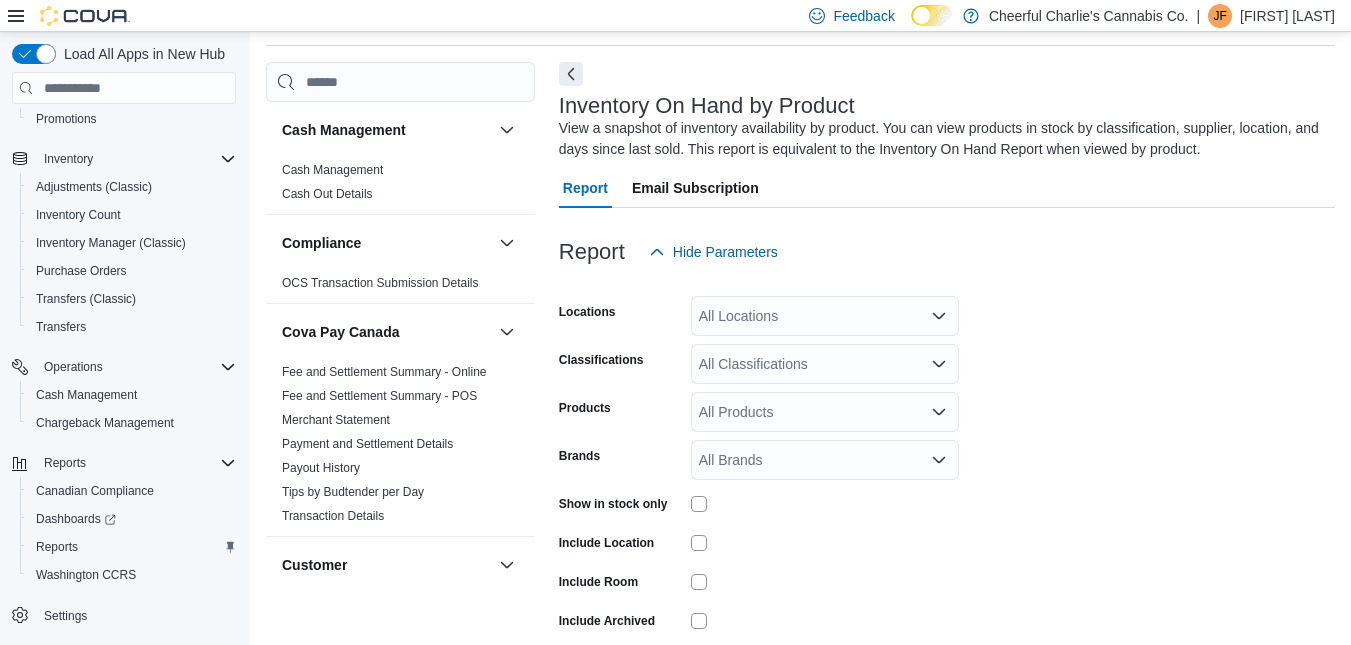 click 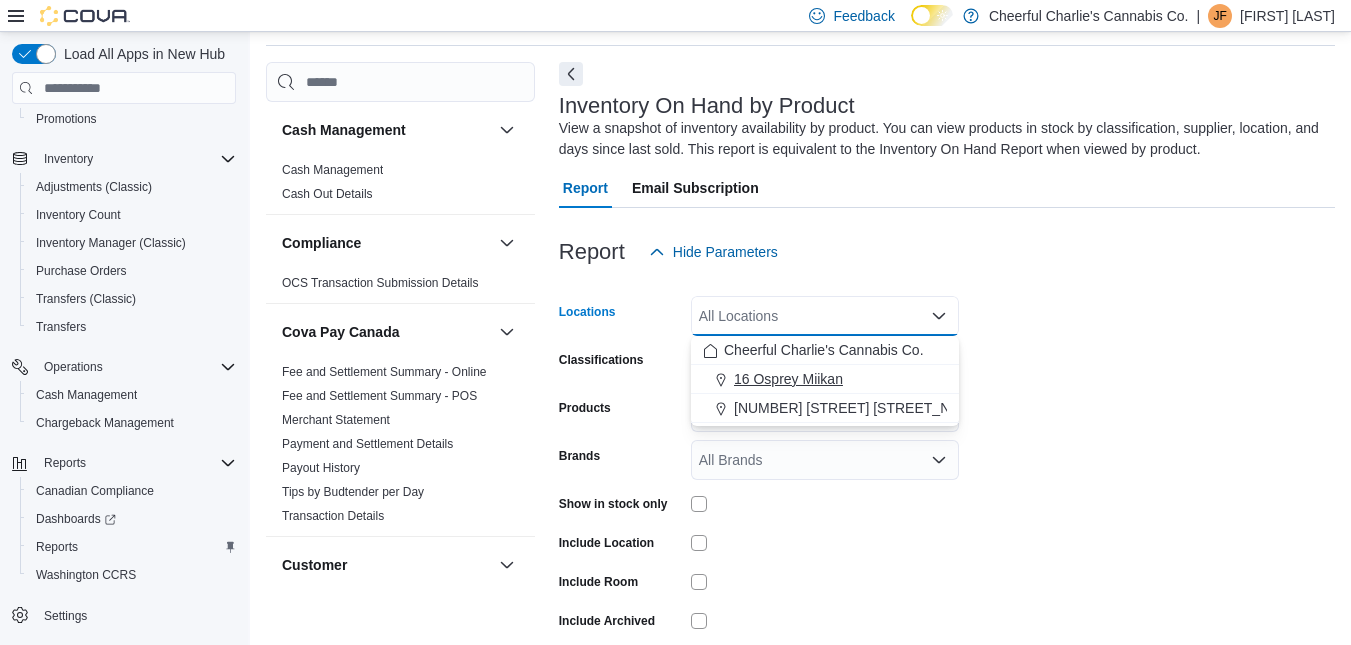 click on "16 Osprey Miikan" at bounding box center (788, 379) 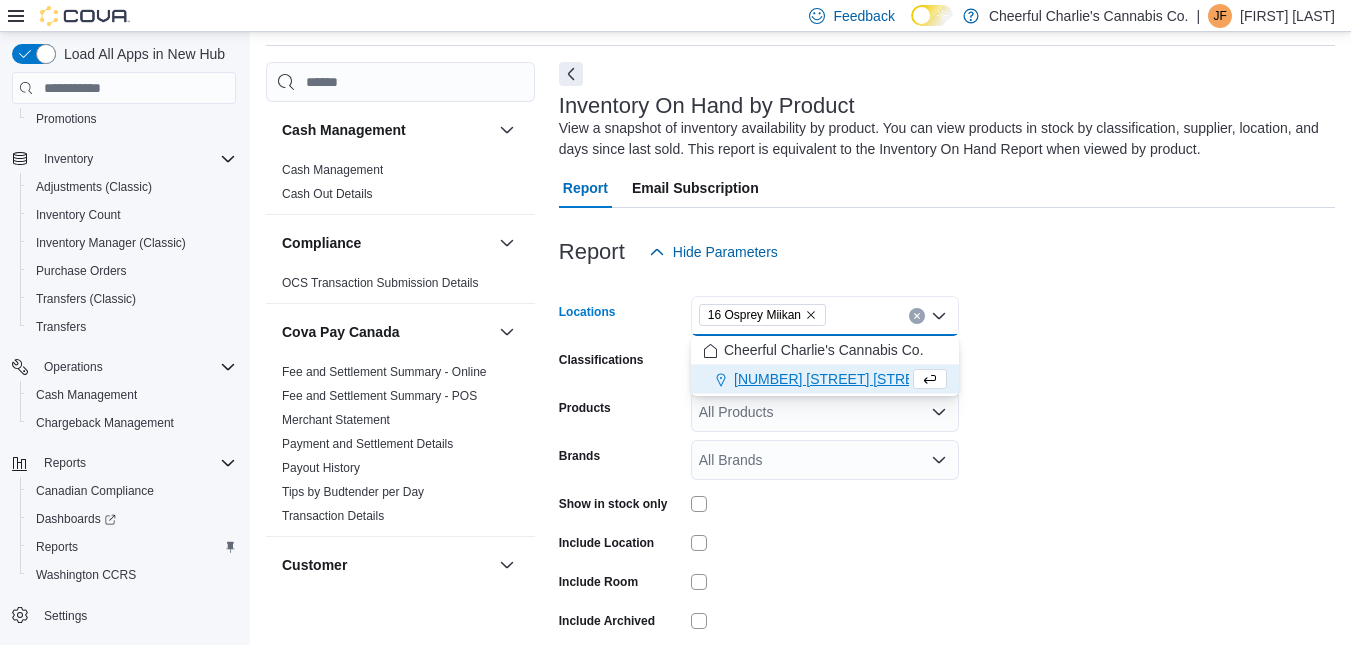 click on "Locations 16 Osprey Miikan Combo box. Selected. 16 Osprey Miikan. Press Backspace to delete 16 Osprey Miikan. Combo box input. All Locations. Type some text or, to display a list of choices, press Down Arrow. To exit the list of choices, press Escape. Classifications All Classifications Products All Products Brands All Brands Show in stock only Include Location Include Room Include Archived Export  Run Report" at bounding box center (947, 482) 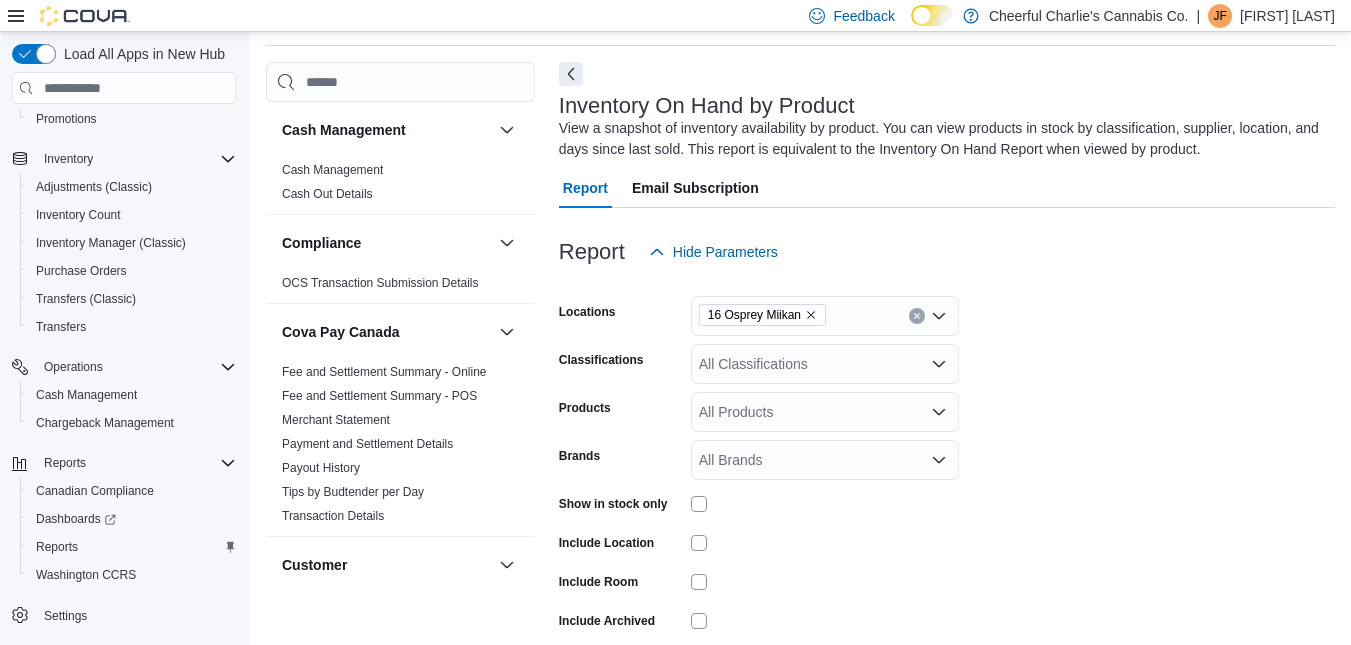 click 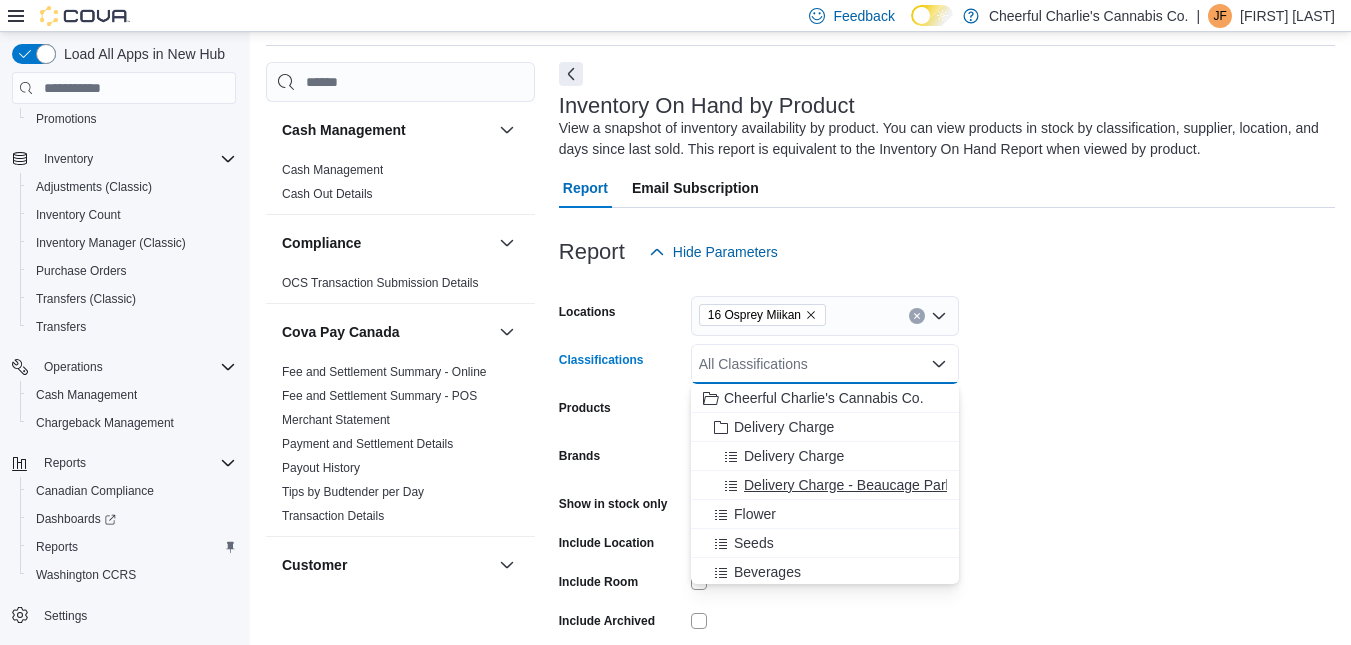 scroll, scrollTop: 100, scrollLeft: 0, axis: vertical 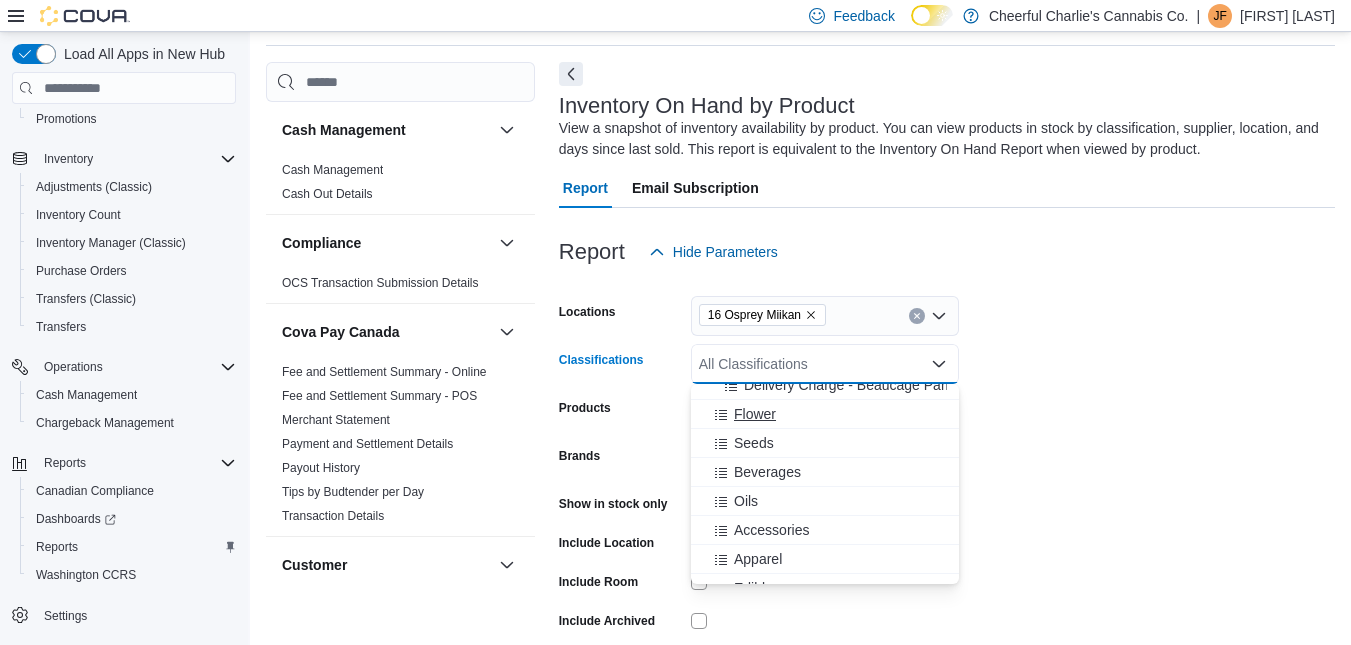 click on "Flower" at bounding box center (755, 414) 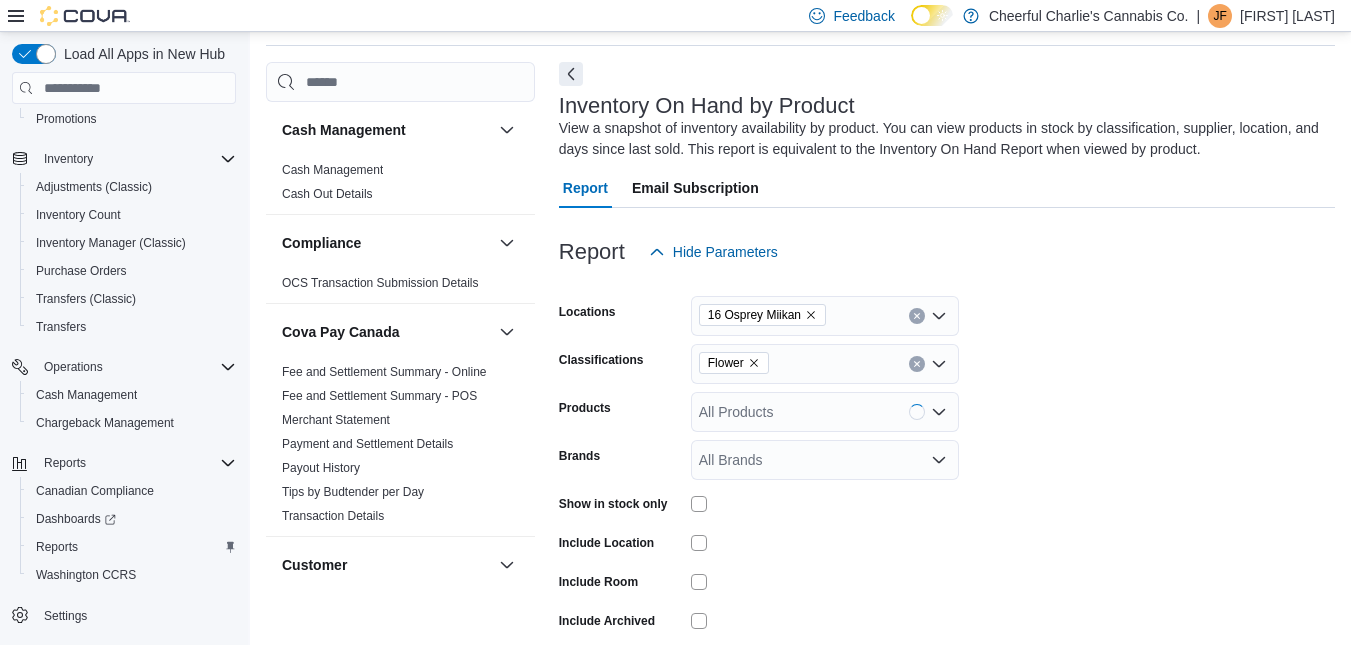 click on "Locations 16 Osprey Miikan Classifications Flower Products All Products Brands All Brands Show in stock only Include Location Include Room Include Archived Export  Run Report" at bounding box center (947, 482) 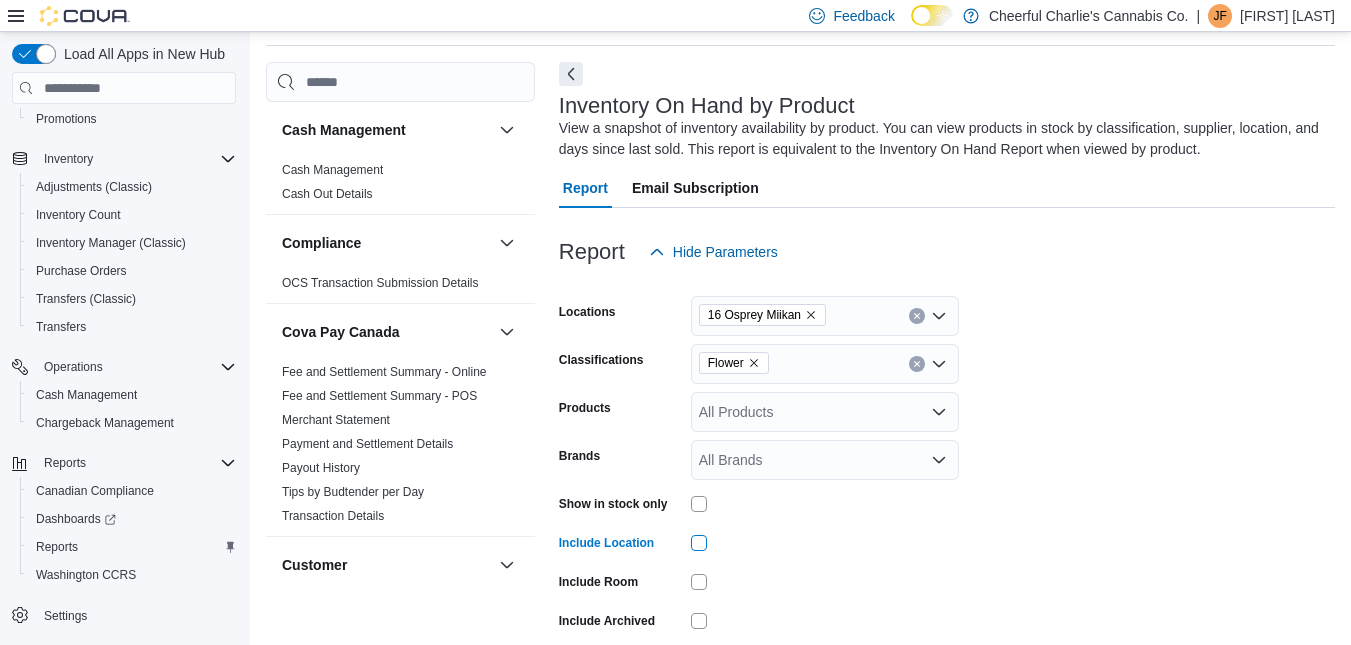 scroll, scrollTop: 154, scrollLeft: 0, axis: vertical 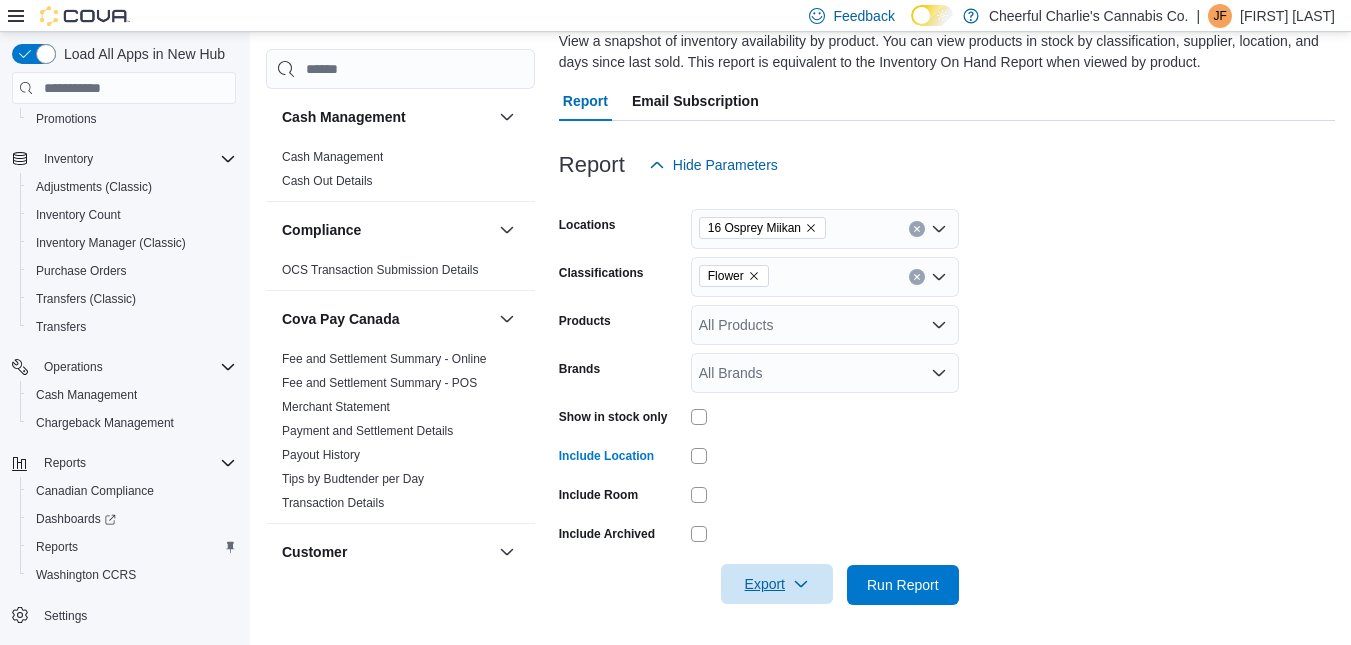 click on "Export" at bounding box center [777, 584] 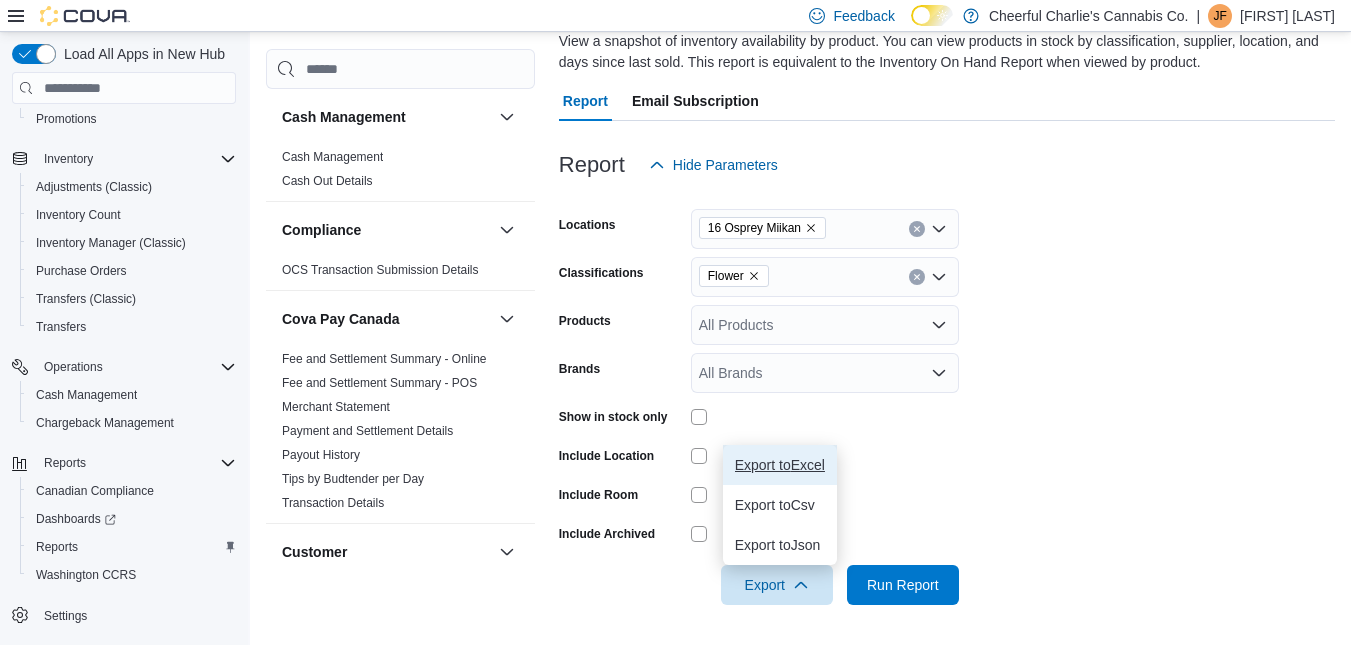 click on "Export to  Excel" at bounding box center [780, 465] 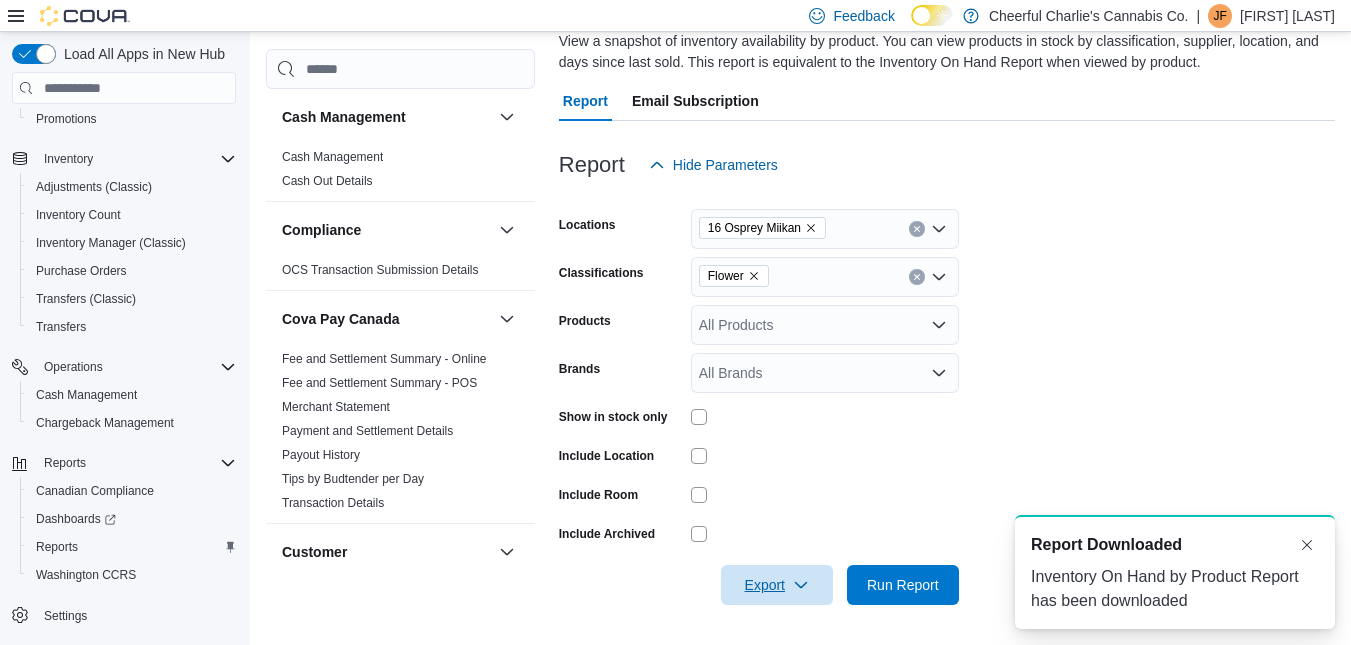 scroll, scrollTop: 0, scrollLeft: 0, axis: both 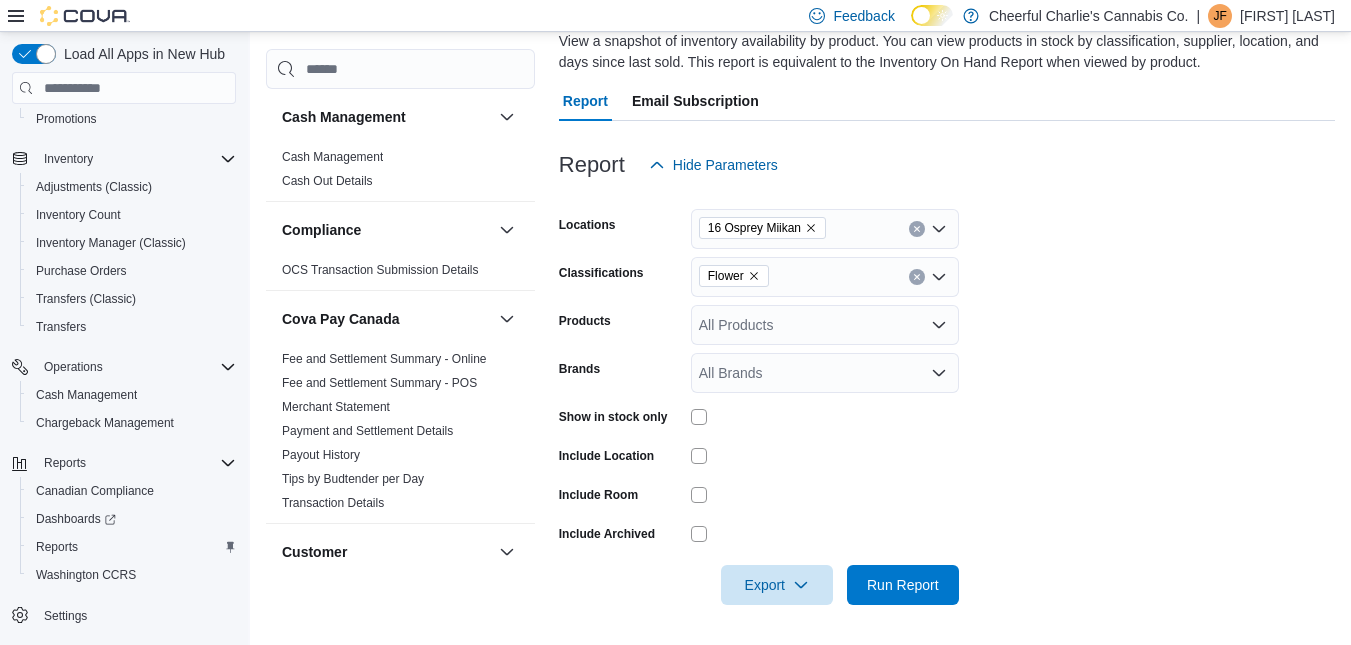 click 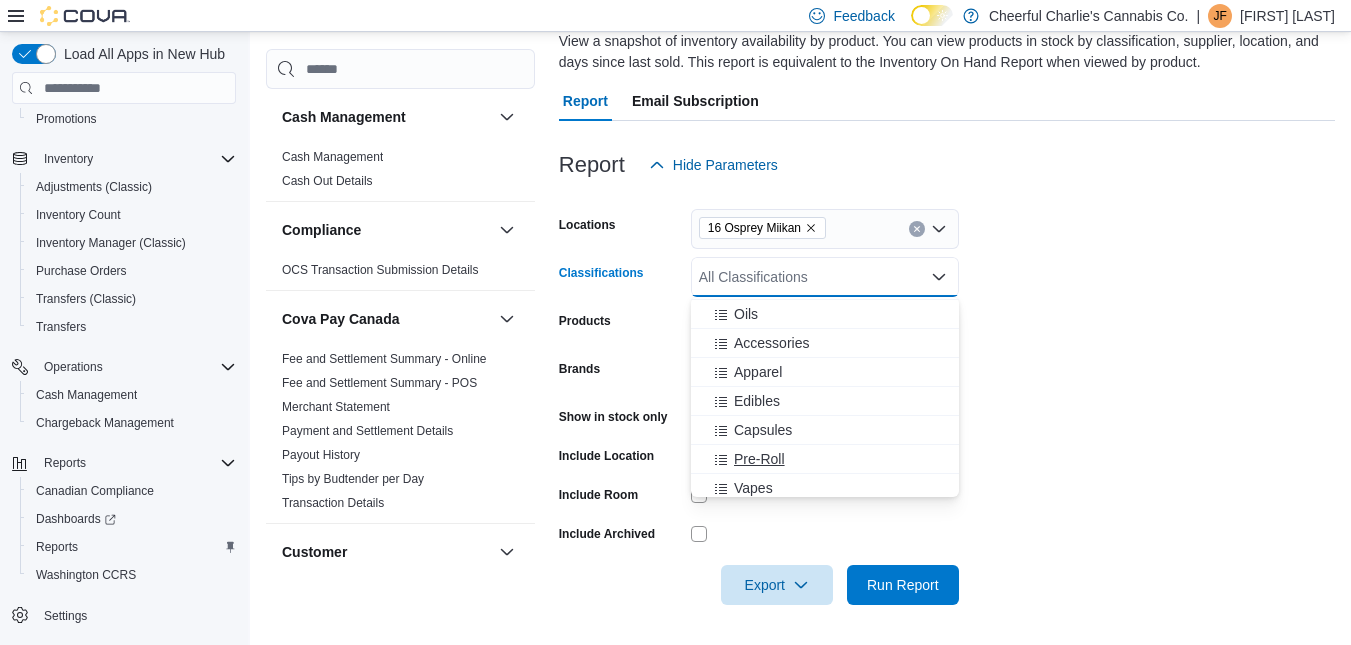 scroll, scrollTop: 293, scrollLeft: 0, axis: vertical 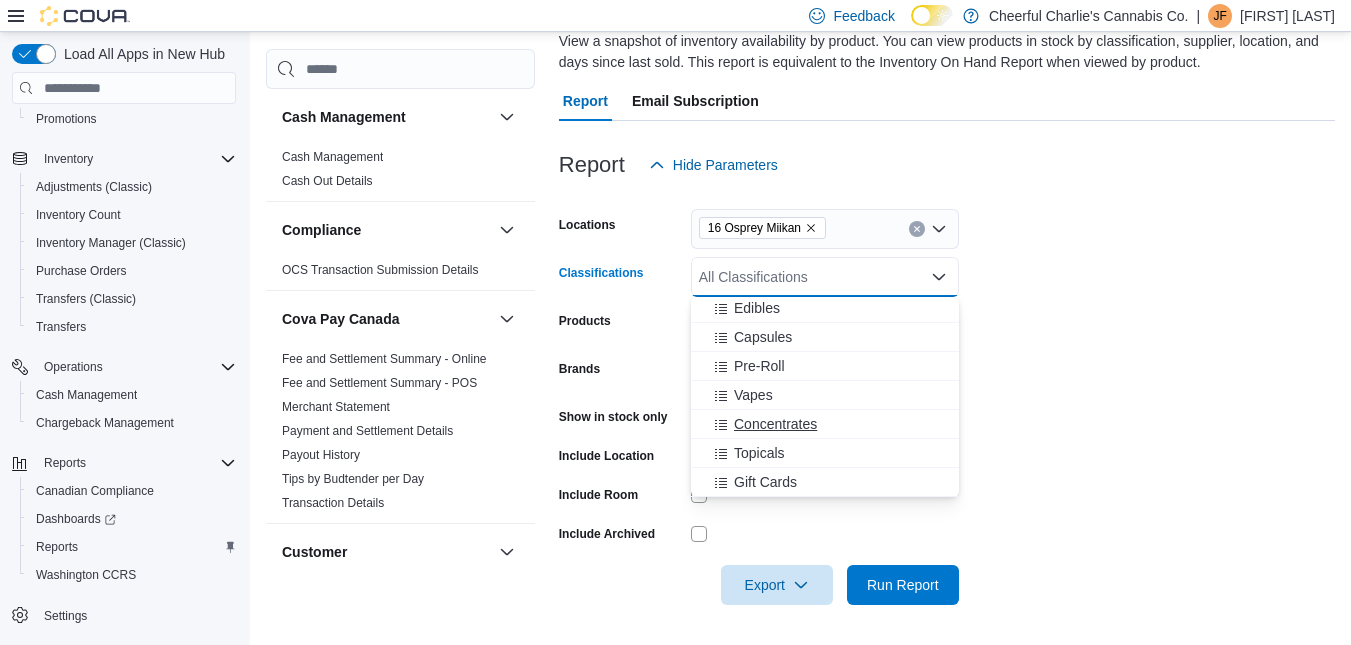 click on "Concentrates" at bounding box center (775, 424) 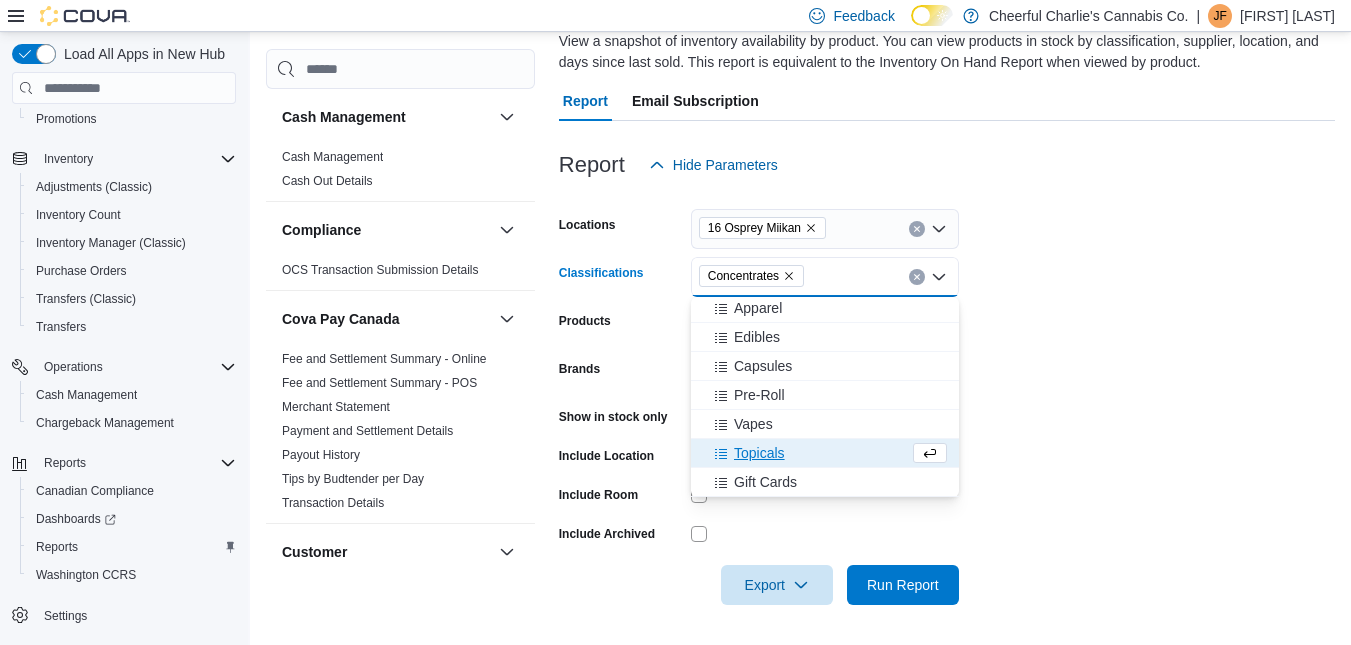 click on "Locations 16 Osprey Miikan Classifications Concentrates Combo box. Selected. Concentrates. Press Backspace to delete Concentrates. Combo box input. All Classifications. Type some text or, to display a list of choices, press Down Arrow. To exit the list of choices, press Escape. Products All Products Brands All Brands Show in stock only Include Location Include Room Include Archived Export  Run Report" at bounding box center (947, 395) 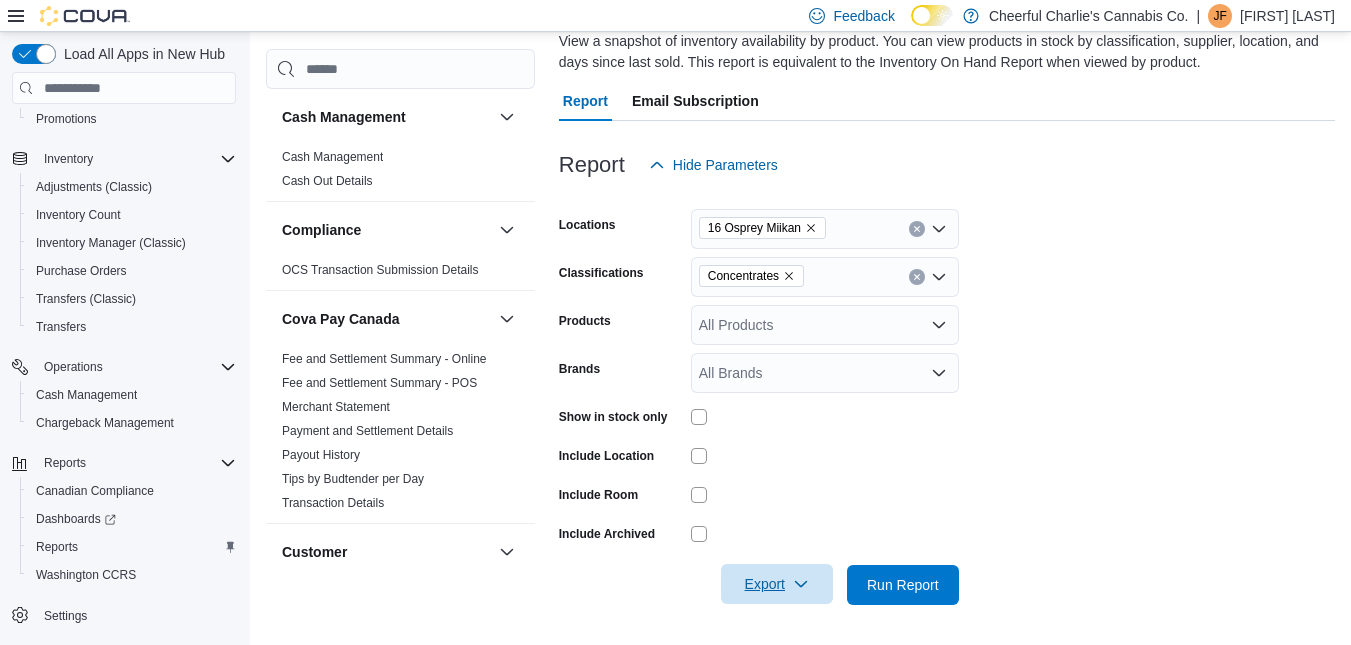 click on "Export" at bounding box center (777, 584) 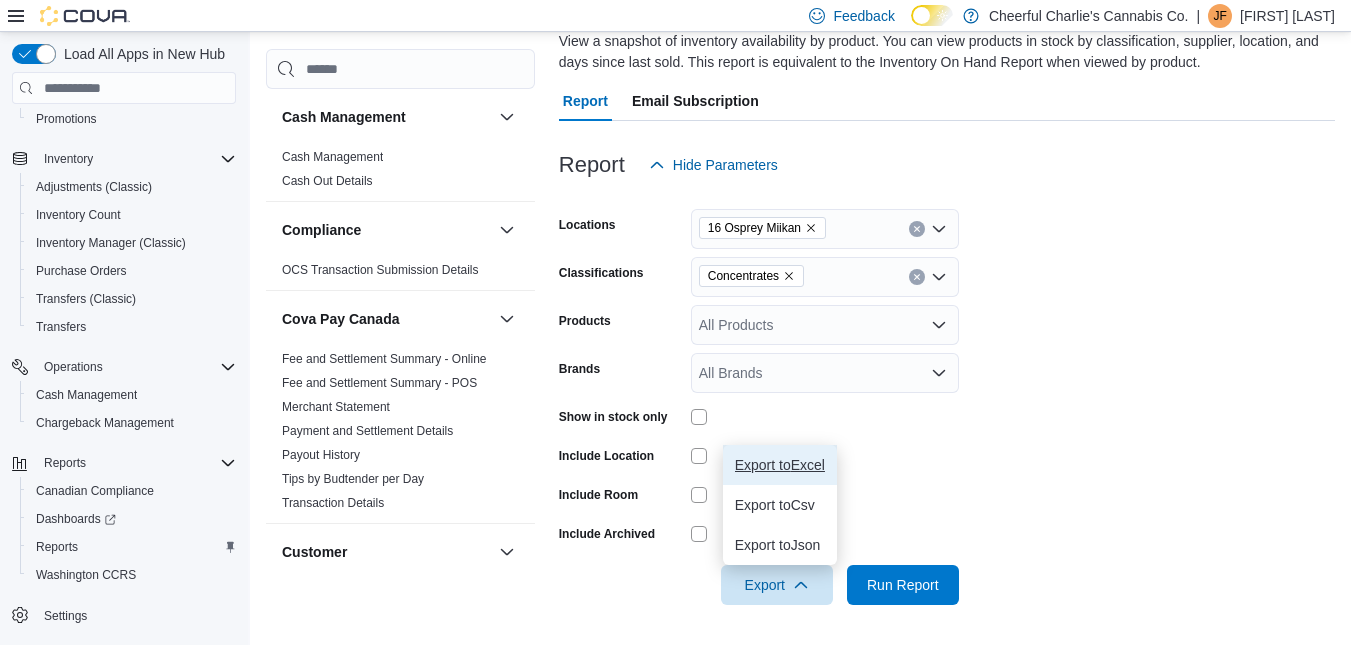click on "Export to  Excel" at bounding box center [780, 465] 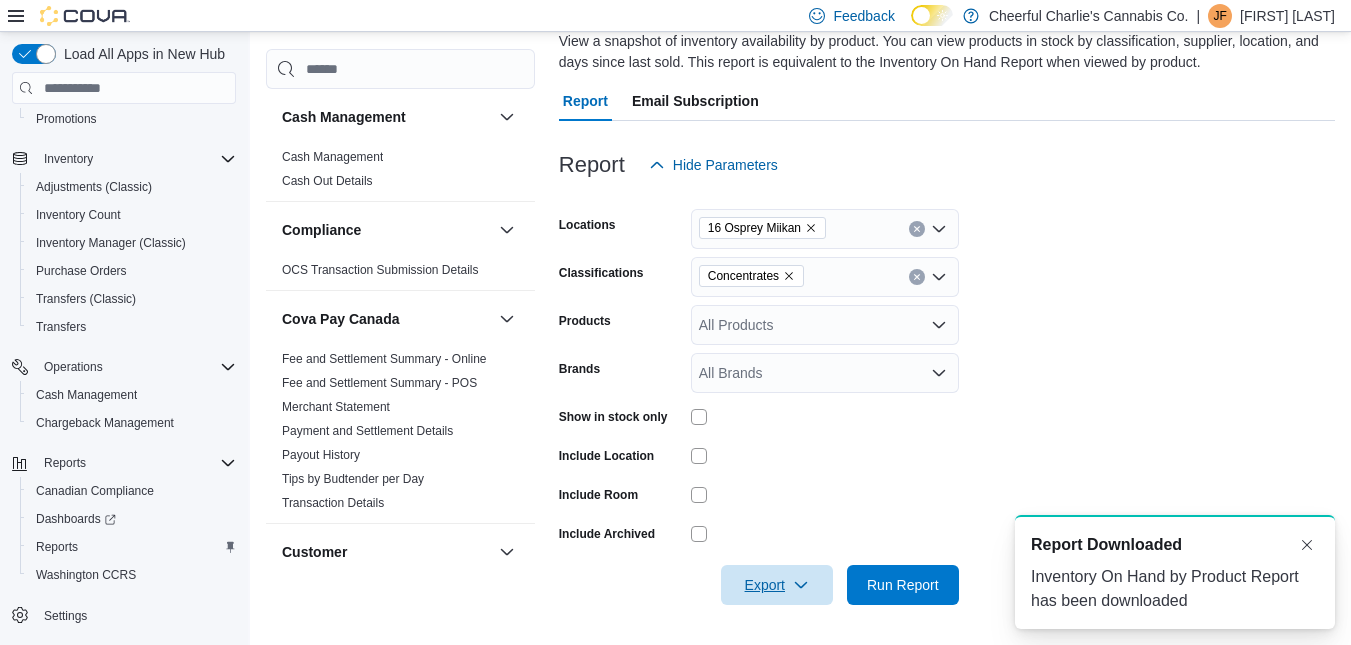 scroll, scrollTop: 0, scrollLeft: 0, axis: both 